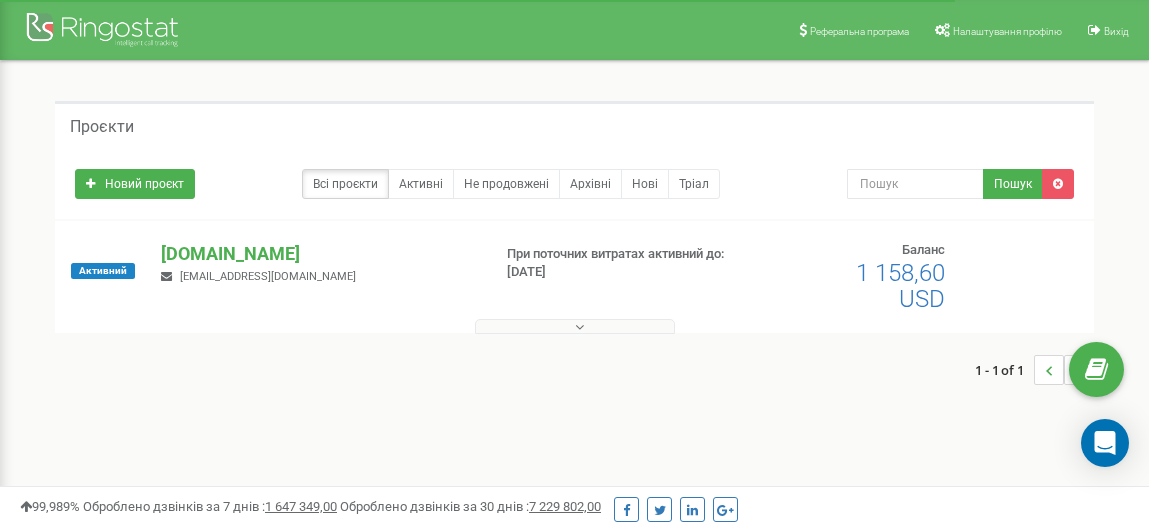 scroll, scrollTop: 0, scrollLeft: 0, axis: both 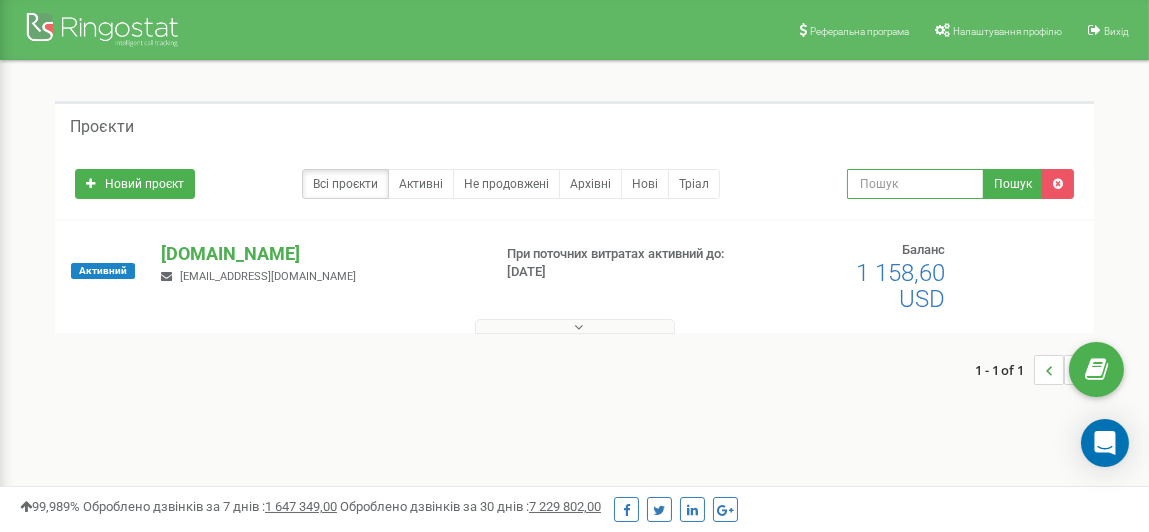 click at bounding box center (915, 184) 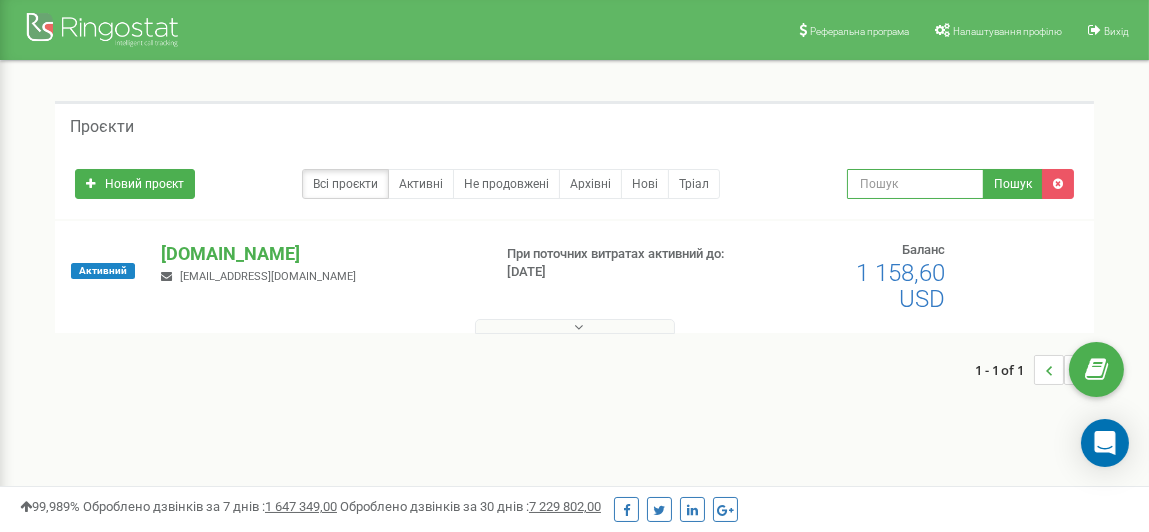 type on "м" 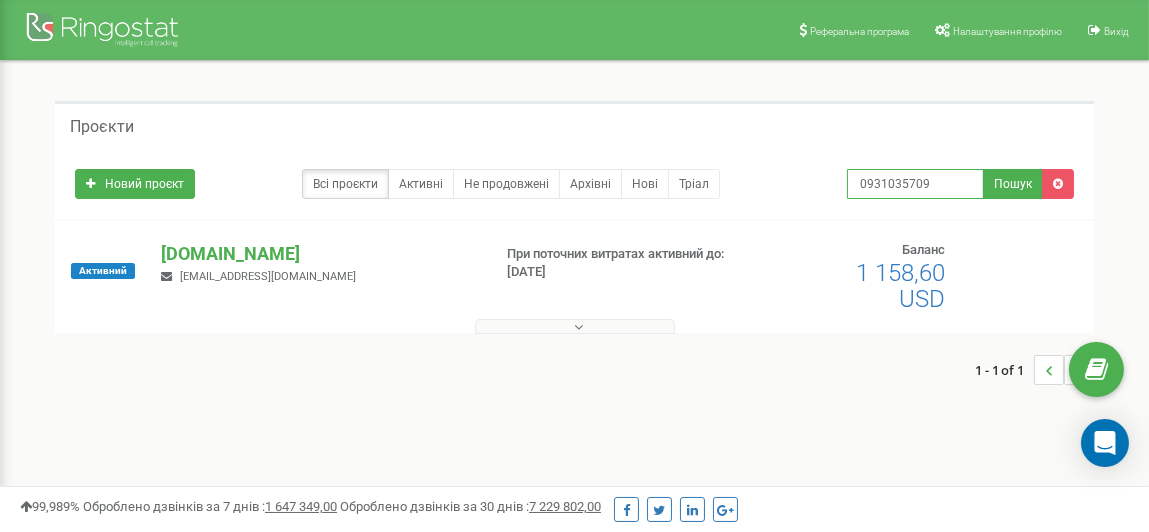 type on "0931035709" 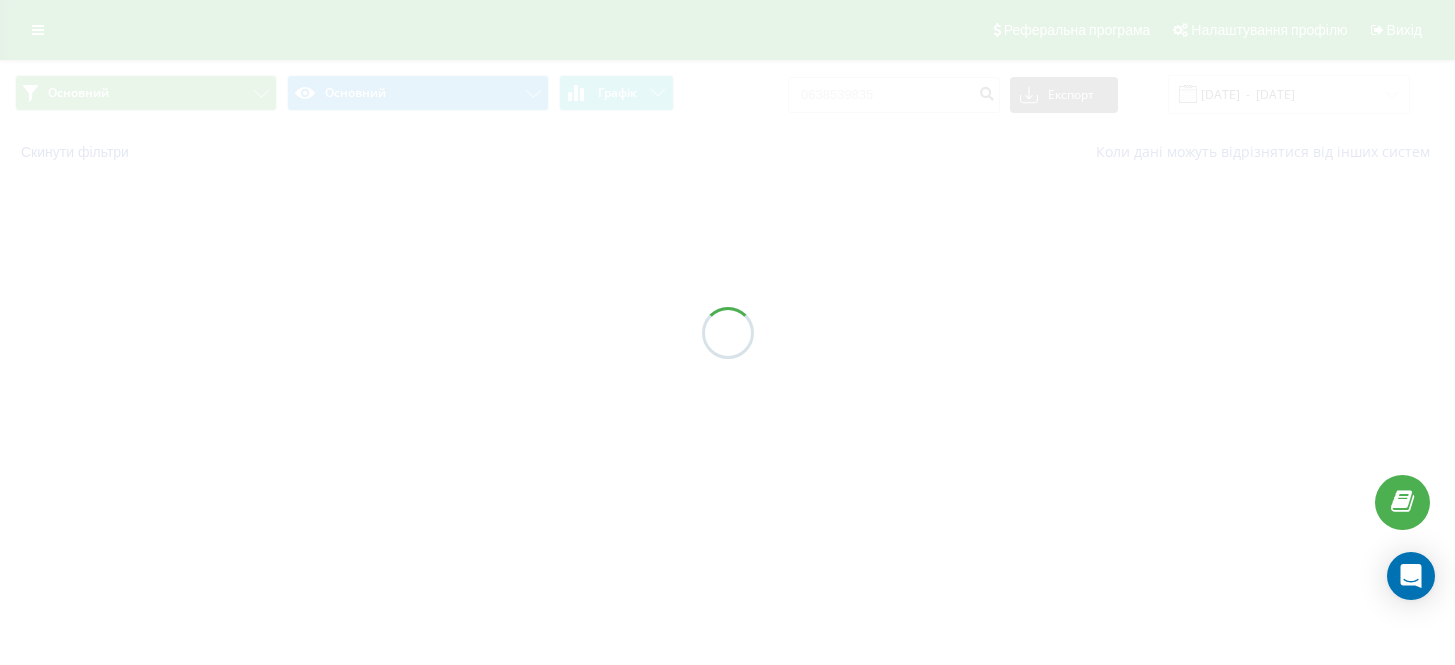 scroll, scrollTop: 0, scrollLeft: 0, axis: both 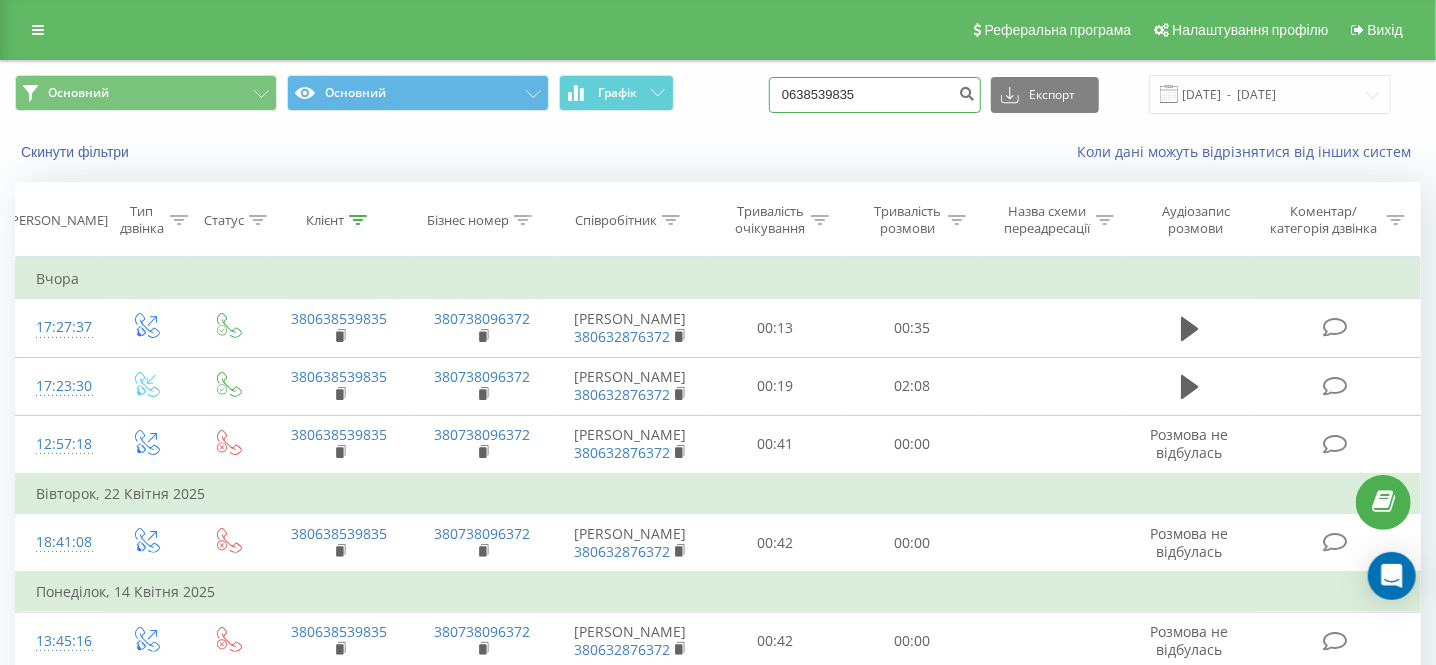 click on "0638539835" at bounding box center (875, 95) 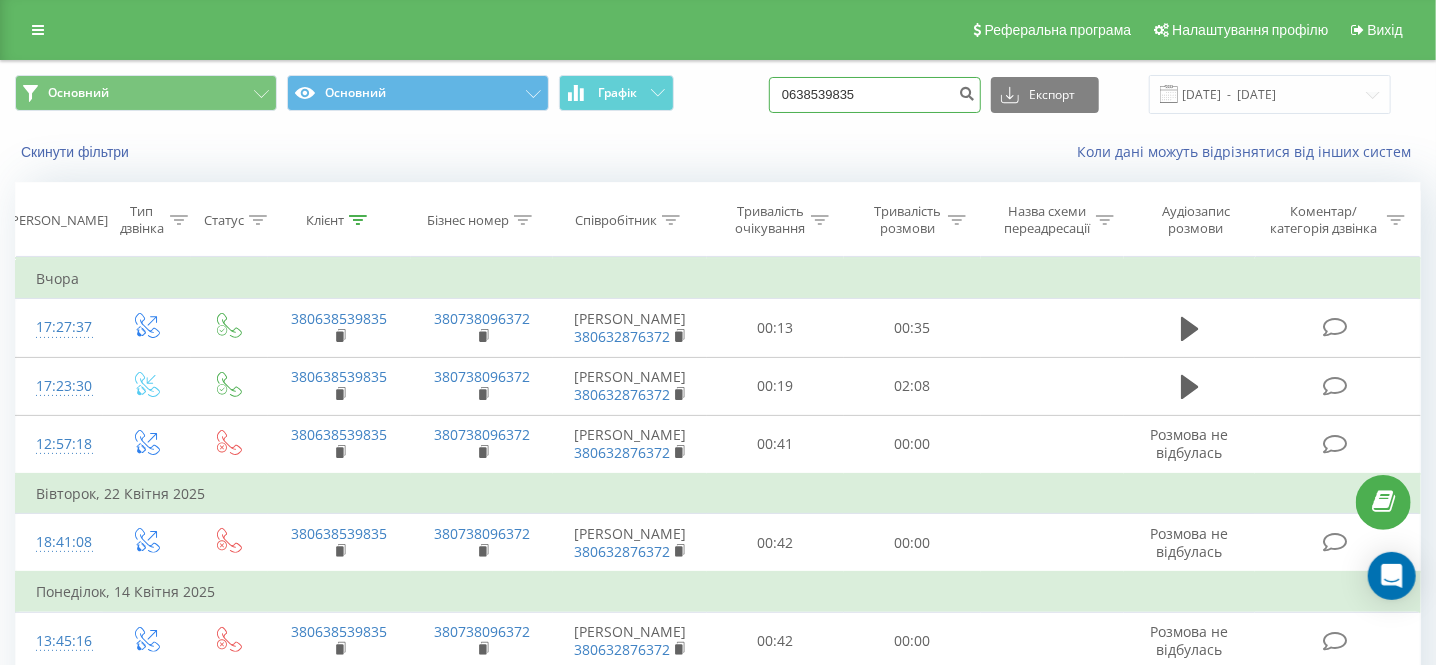 click on "0638539835" at bounding box center (875, 95) 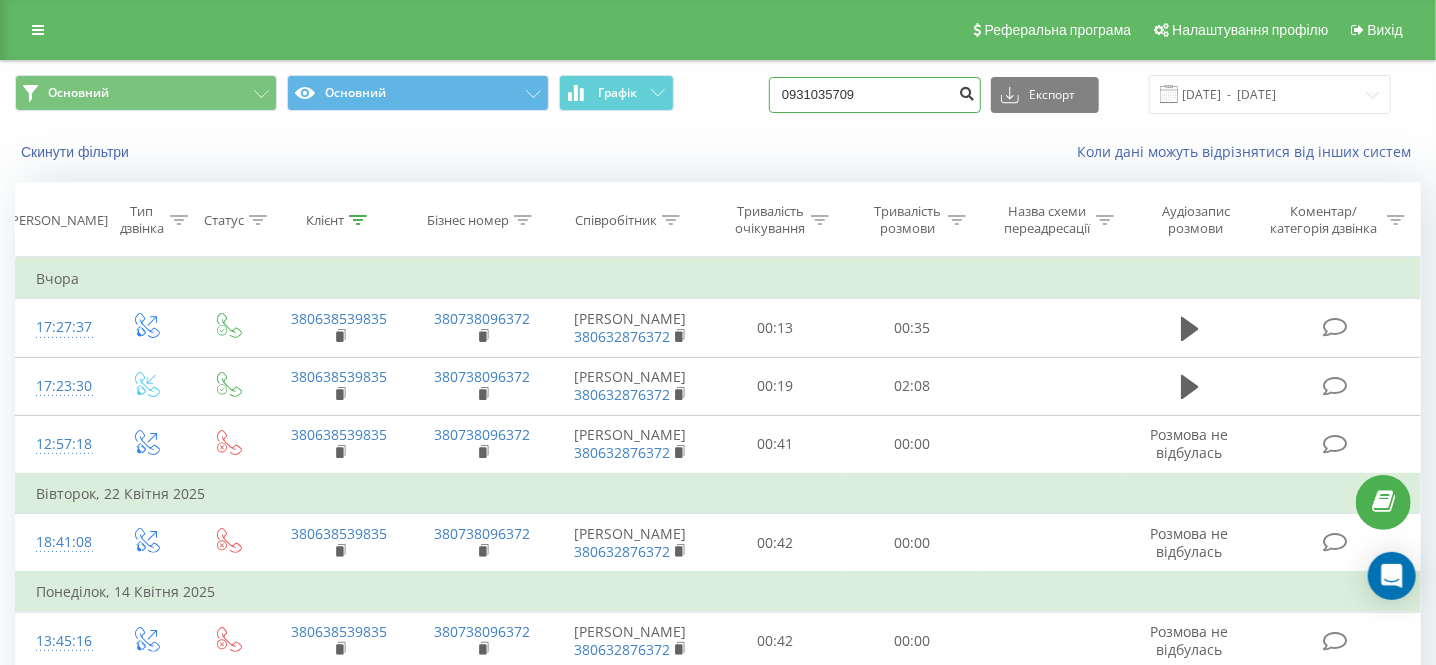 type on "0931035709" 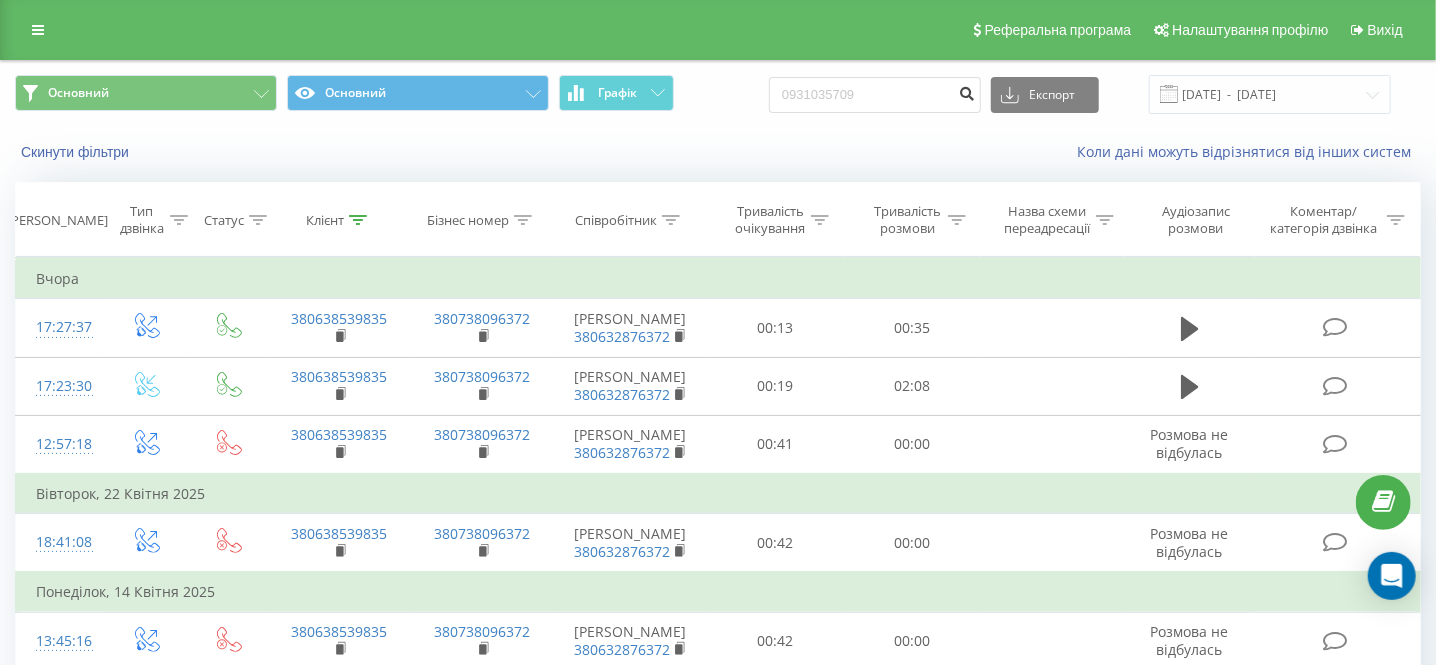click at bounding box center [967, 91] 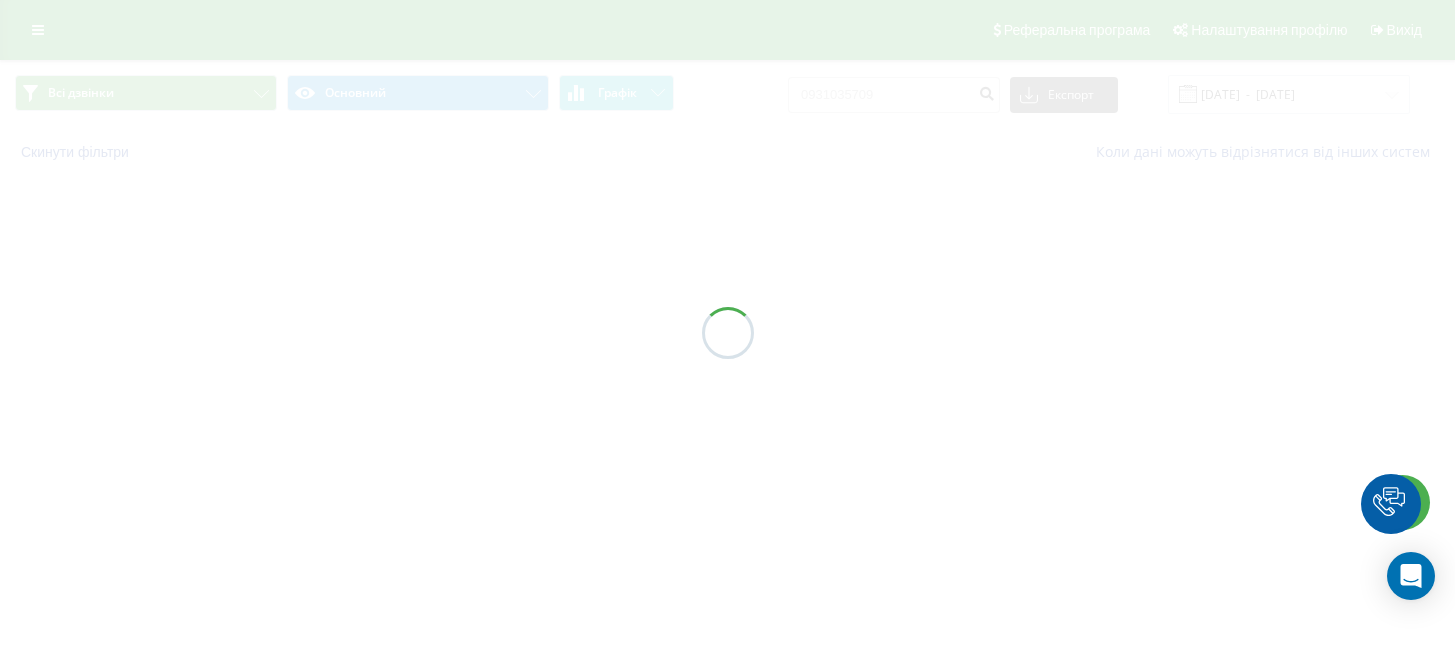 scroll, scrollTop: 0, scrollLeft: 0, axis: both 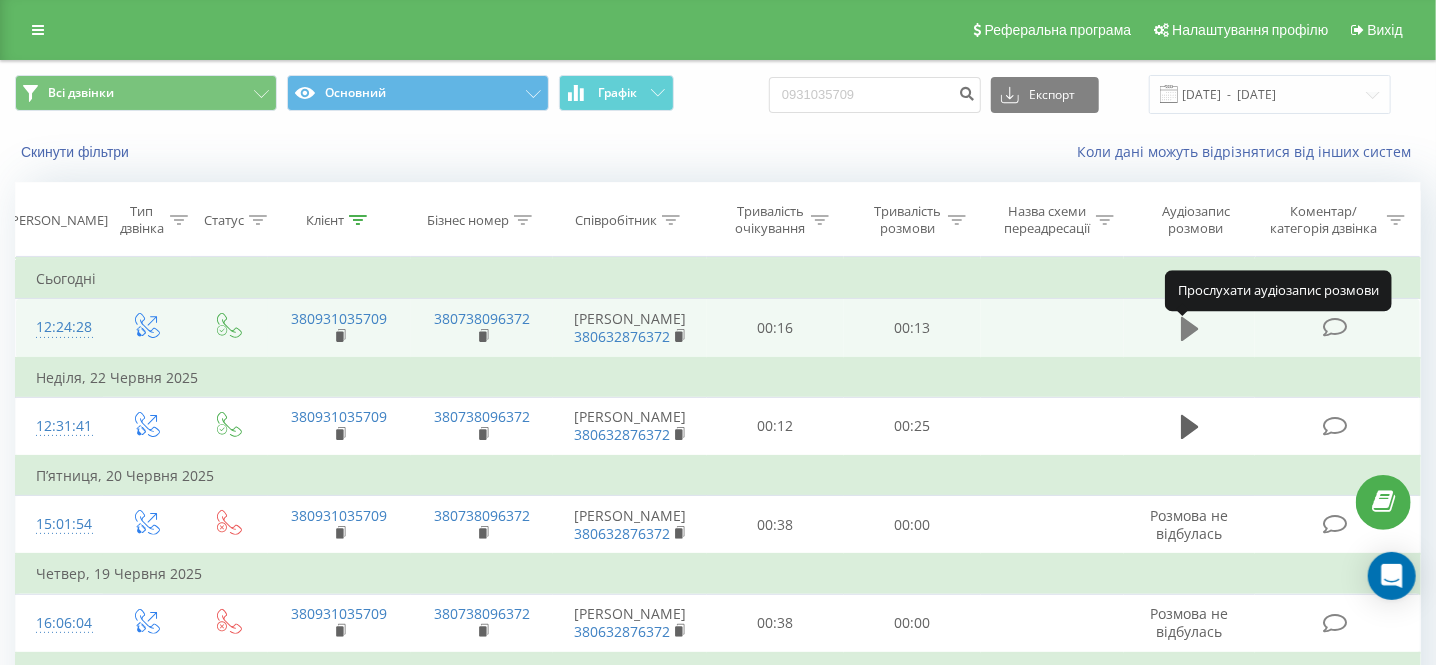 click 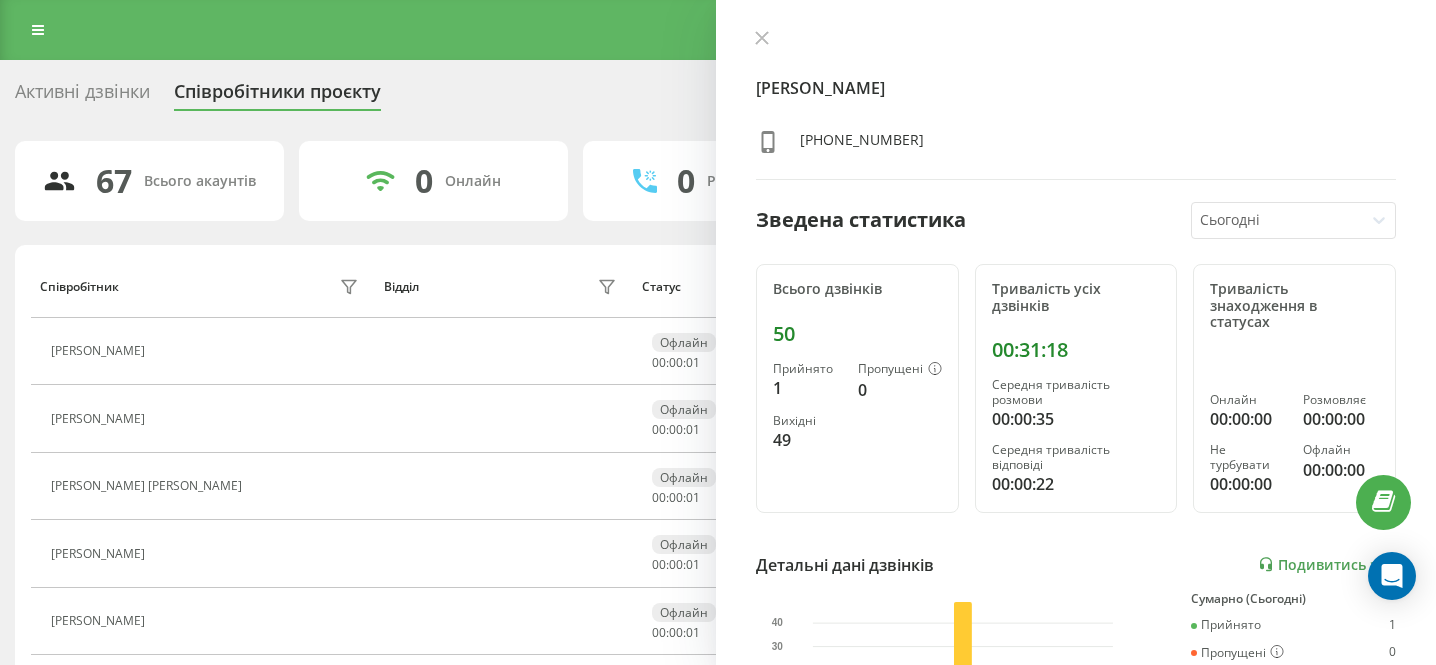 scroll, scrollTop: 49, scrollLeft: 0, axis: vertical 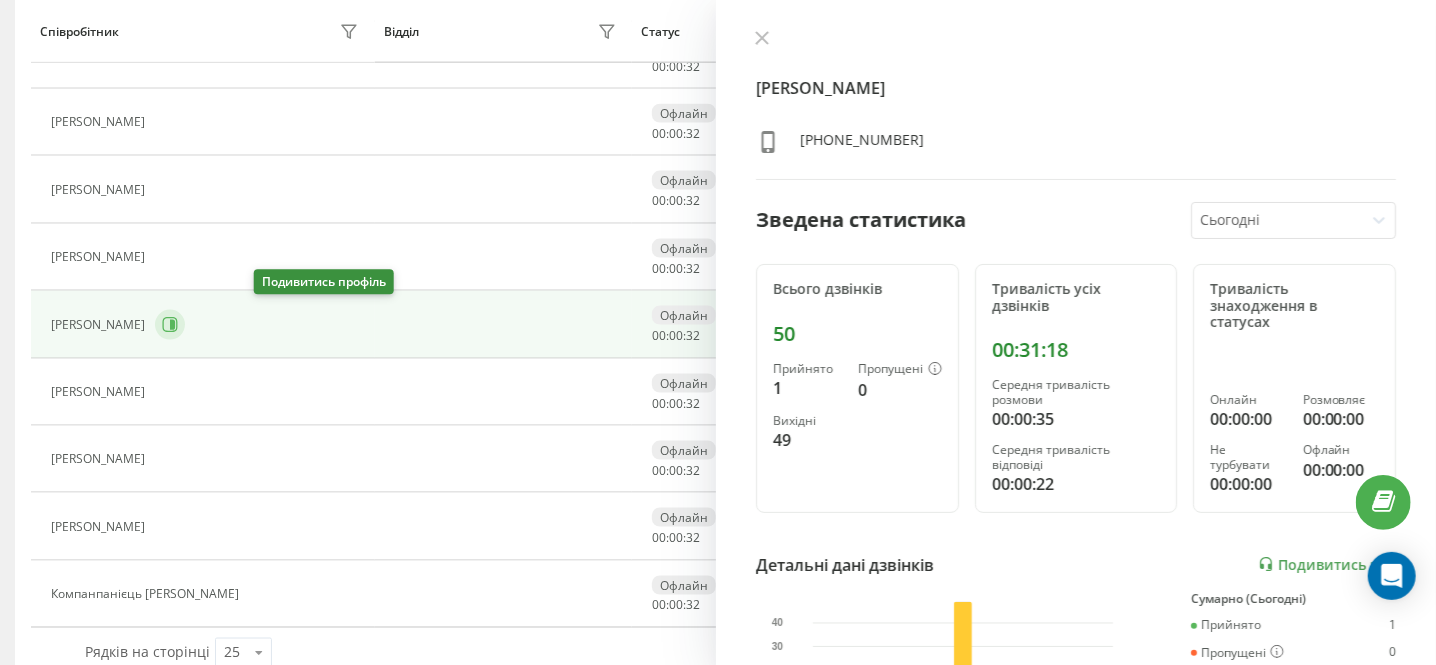 click 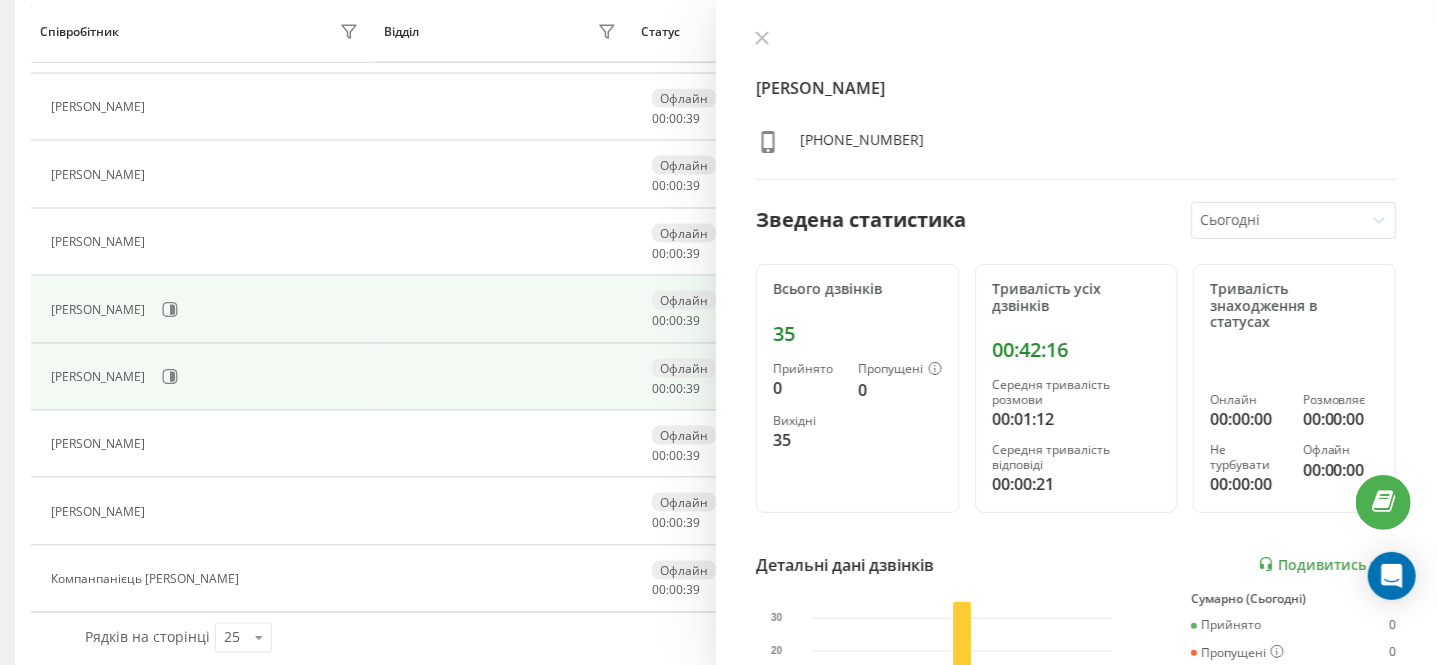 scroll, scrollTop: 1405, scrollLeft: 0, axis: vertical 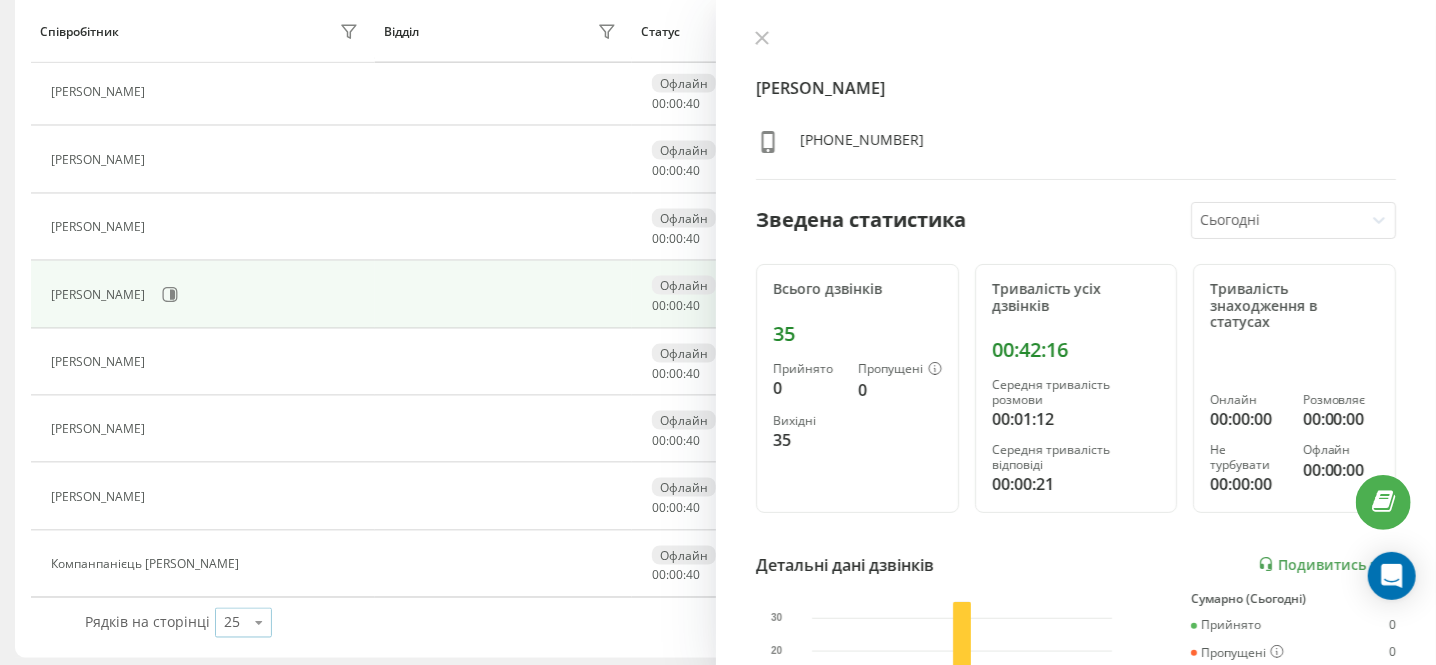 click at bounding box center [259, 623] 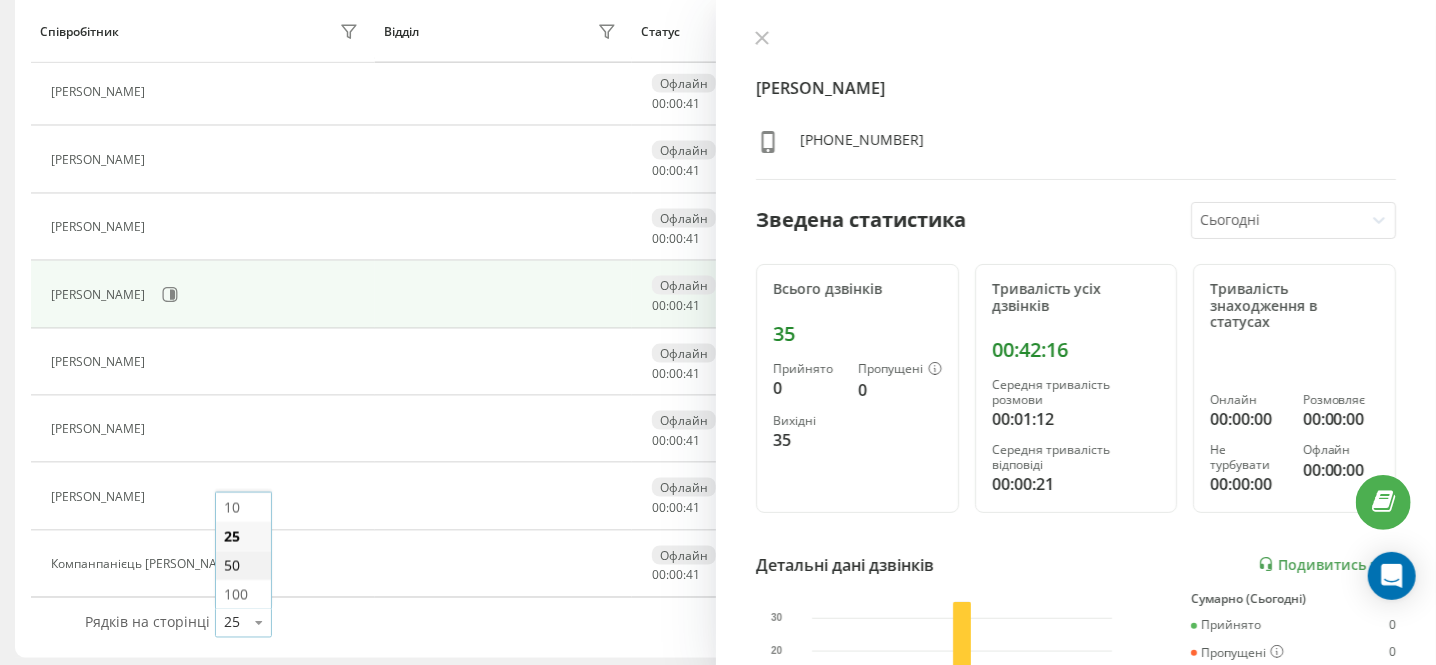 click on "50" at bounding box center [243, 565] 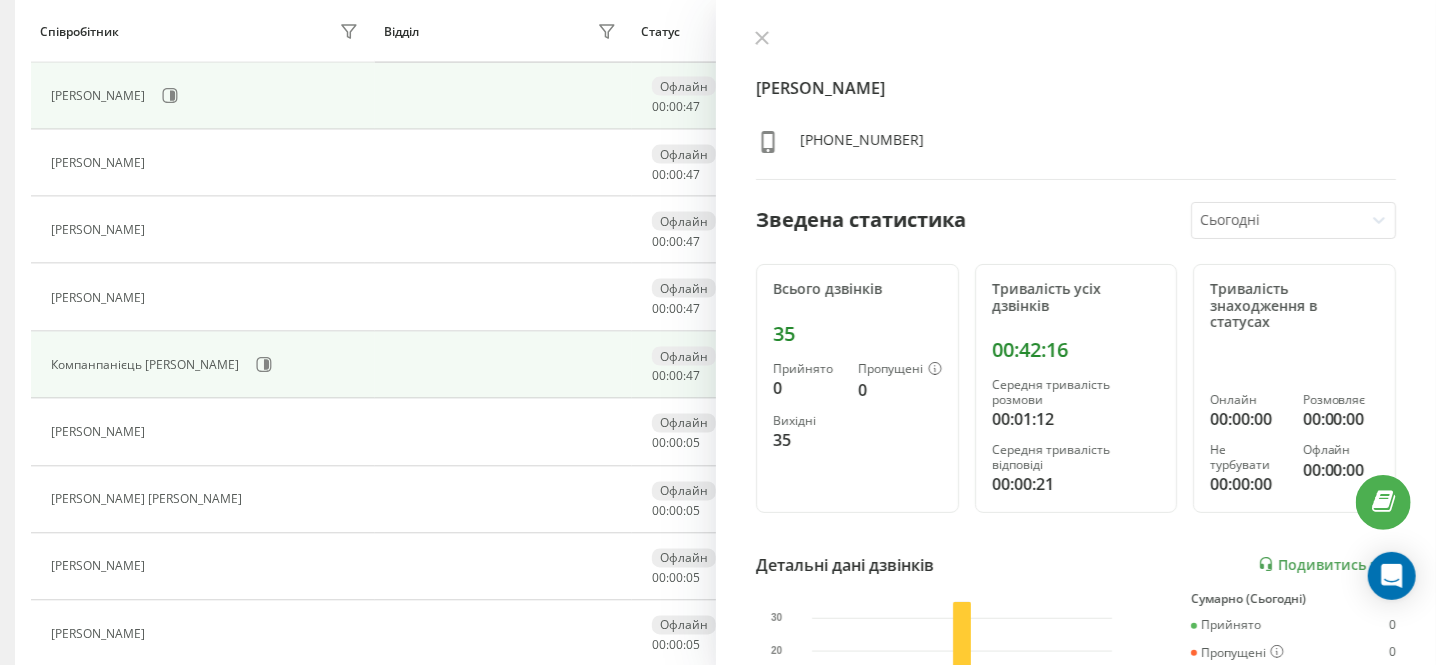 scroll, scrollTop: 1655, scrollLeft: 0, axis: vertical 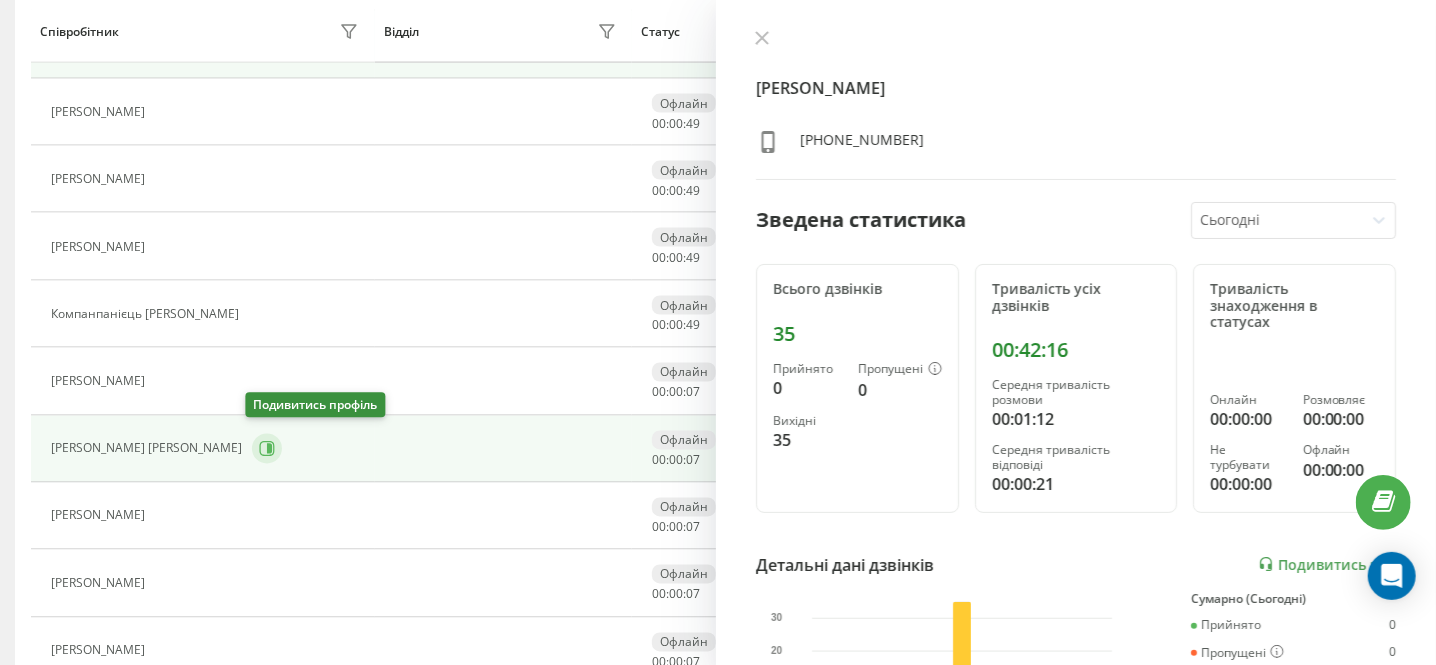 click 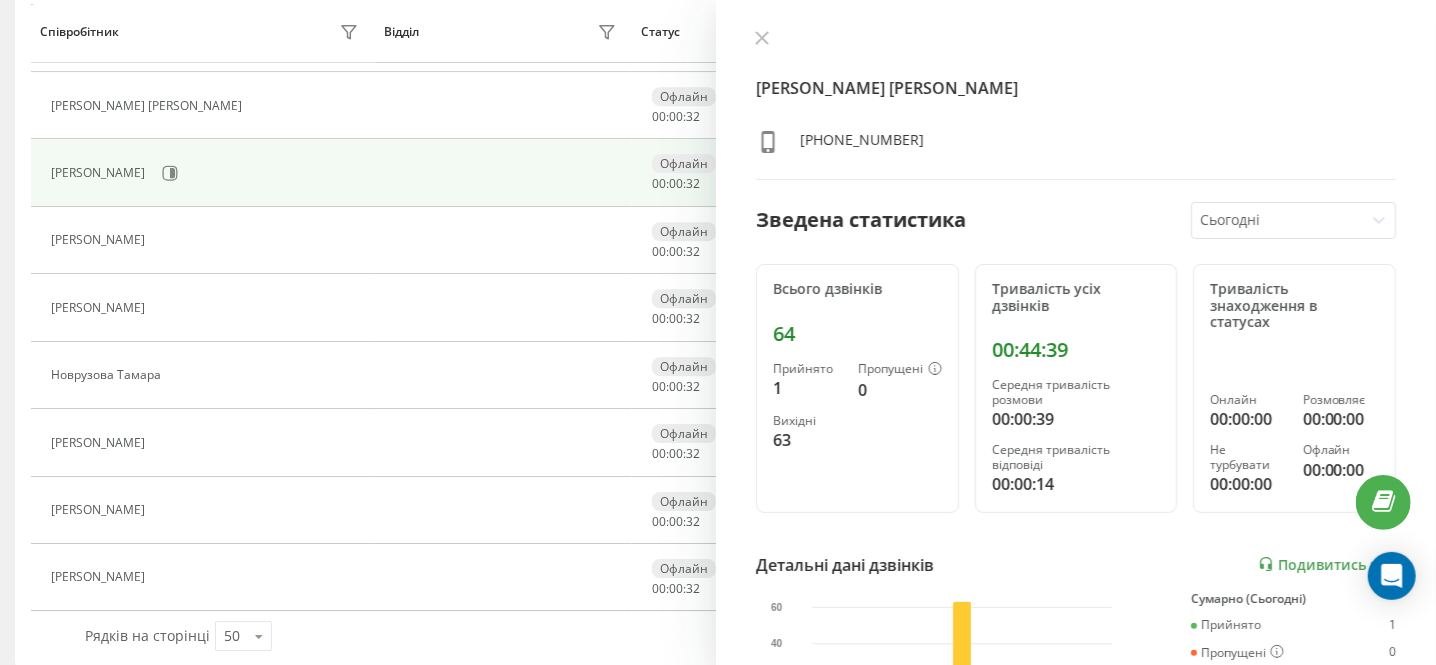 scroll, scrollTop: 3084, scrollLeft: 0, axis: vertical 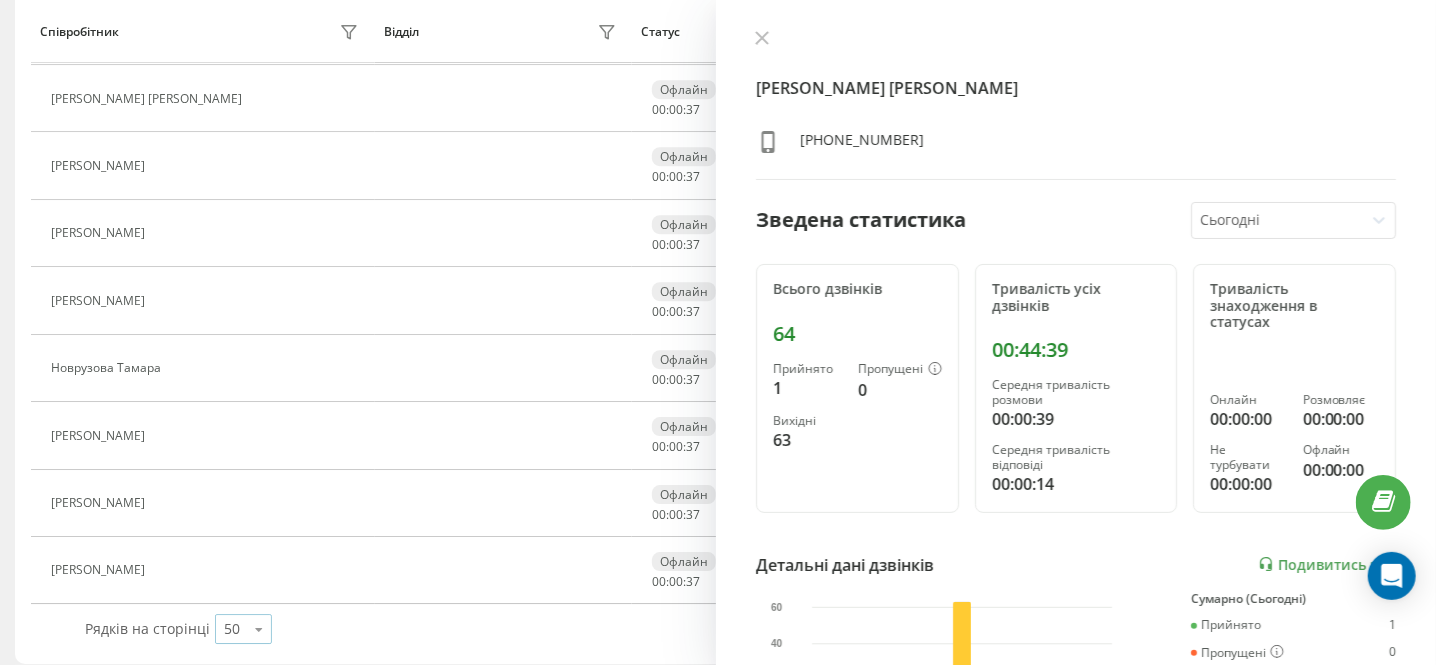 click on "50 10 25 50 100" at bounding box center [243, 629] 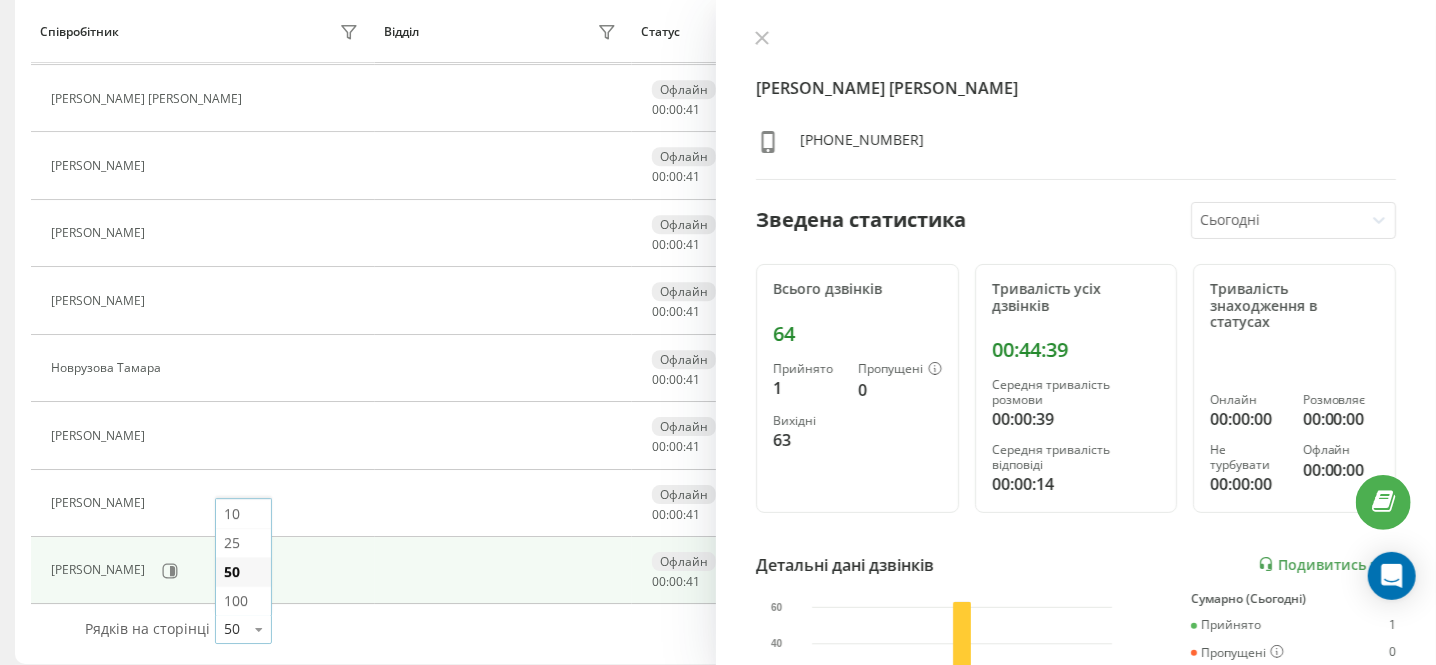 click on "100" at bounding box center (236, 600) 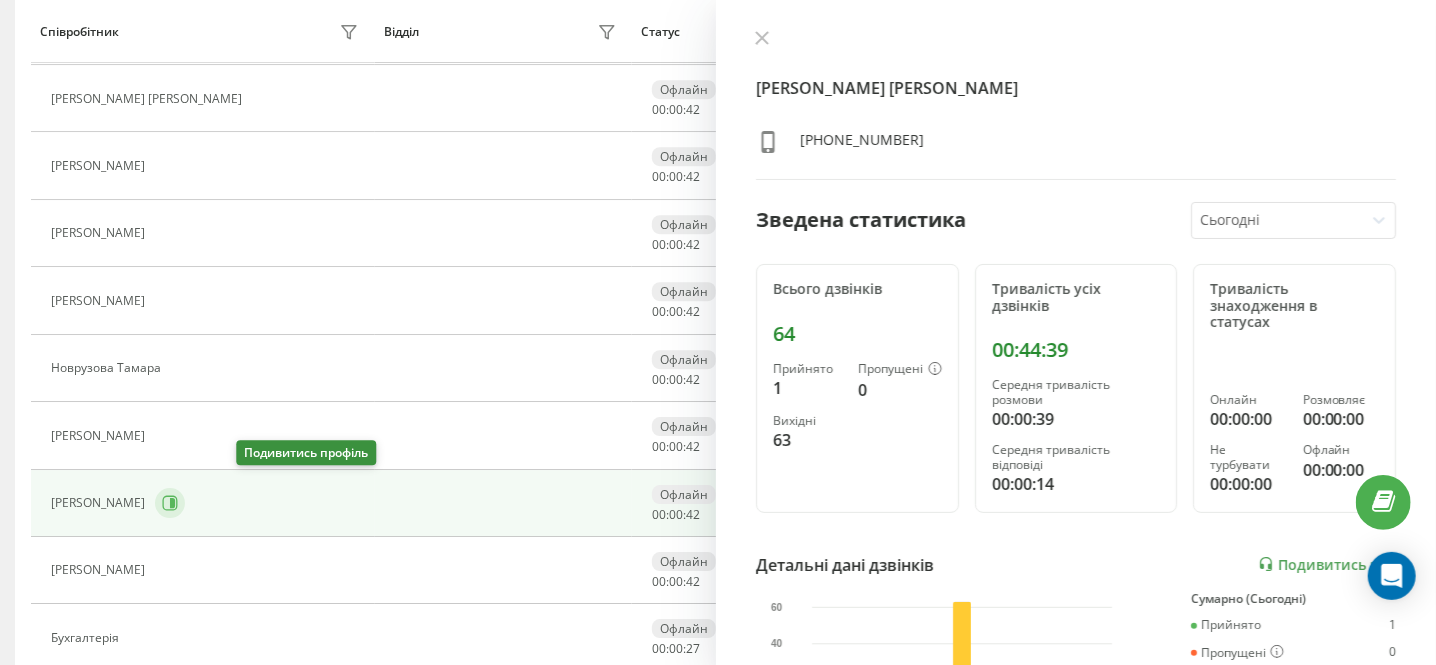 click 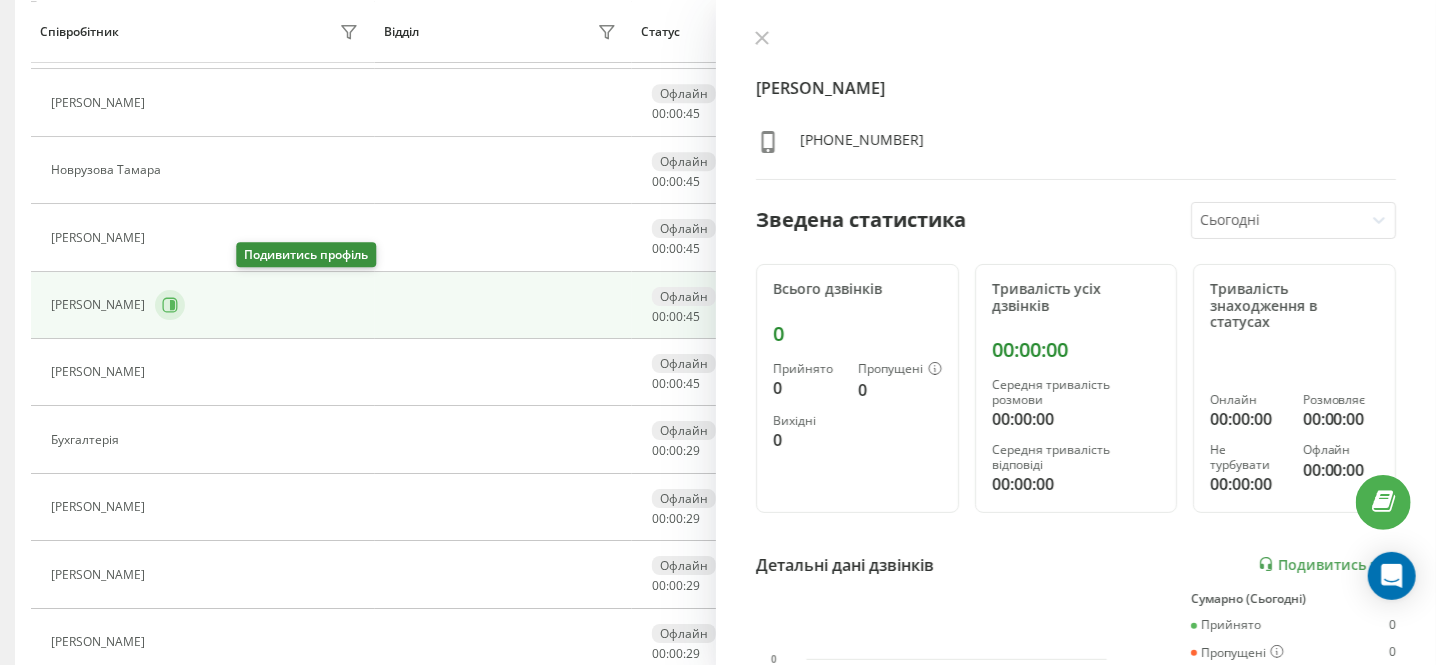 scroll, scrollTop: 3334, scrollLeft: 0, axis: vertical 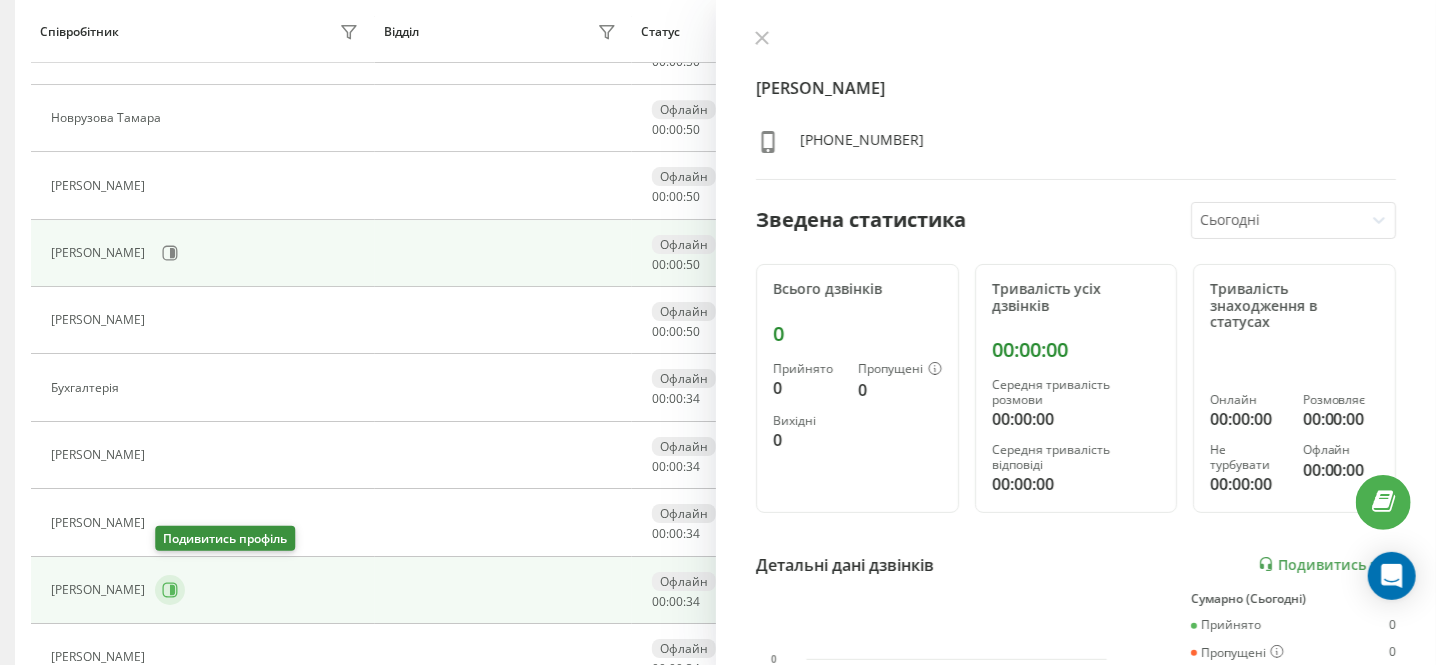 click 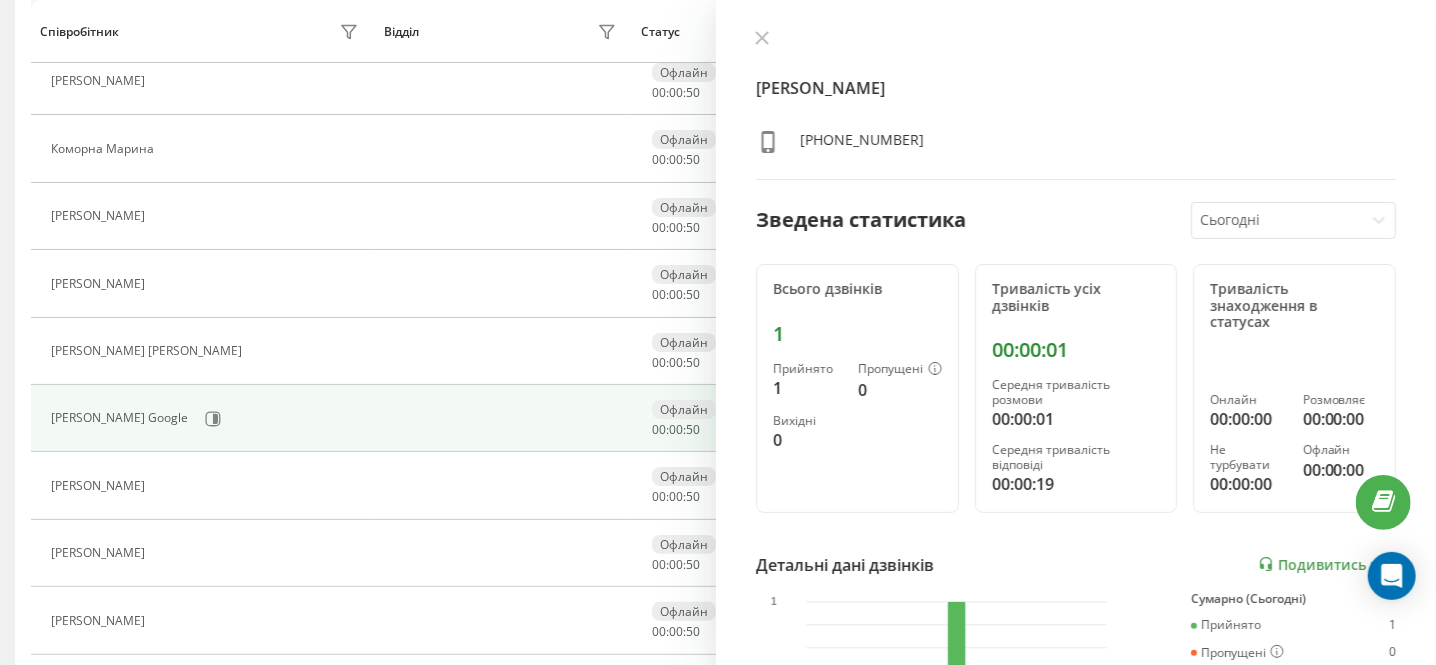 scroll, scrollTop: 4084, scrollLeft: 0, axis: vertical 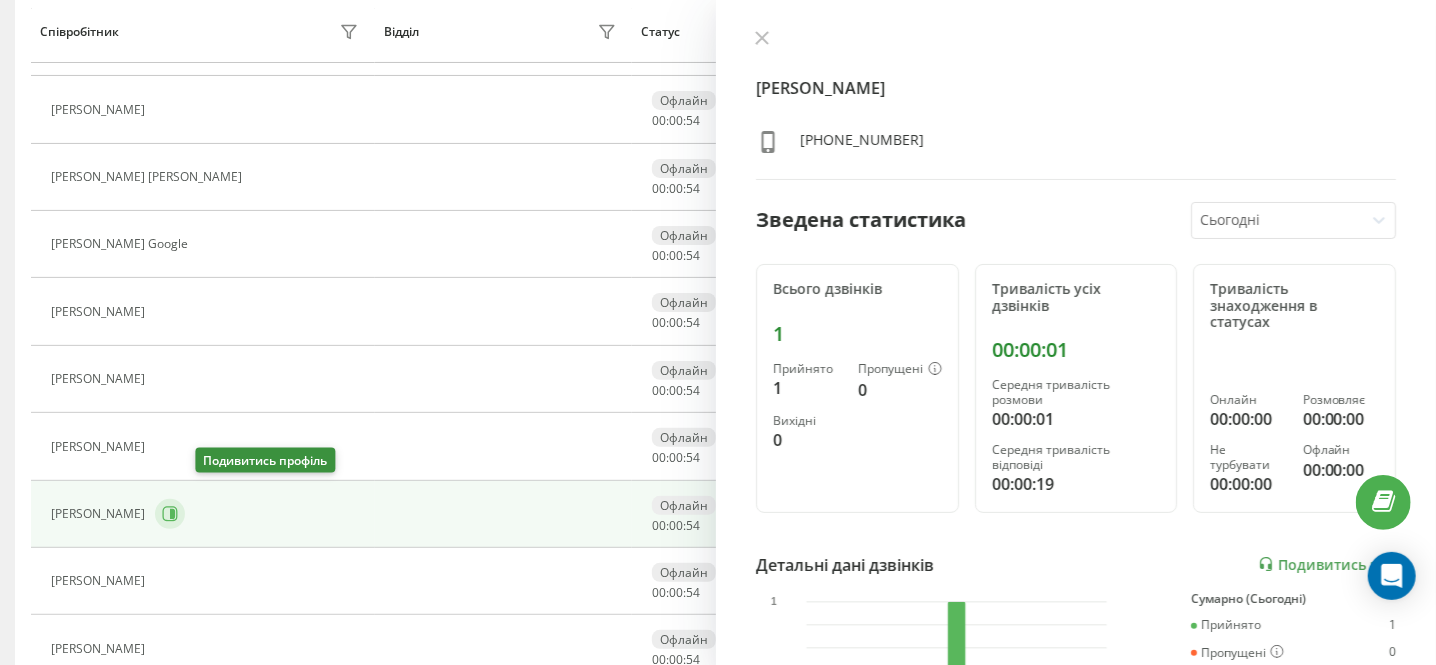 click 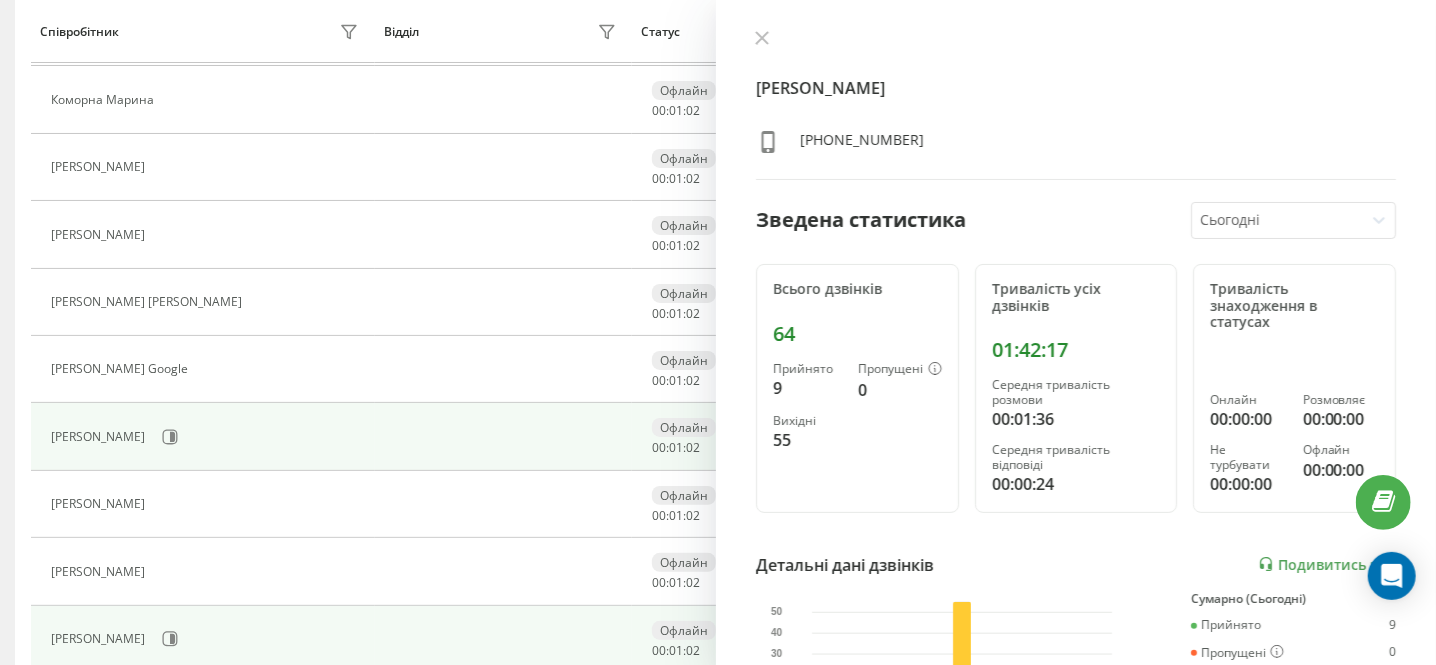 scroll, scrollTop: 3834, scrollLeft: 0, axis: vertical 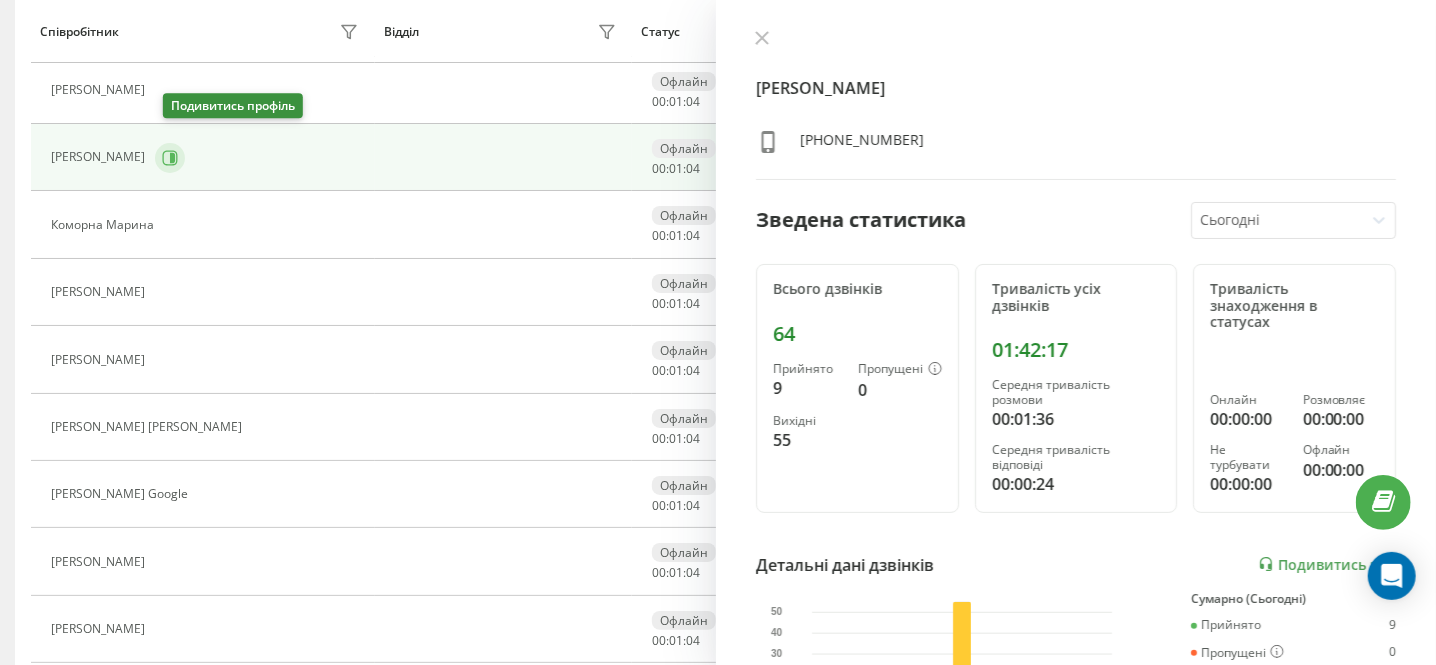 click 